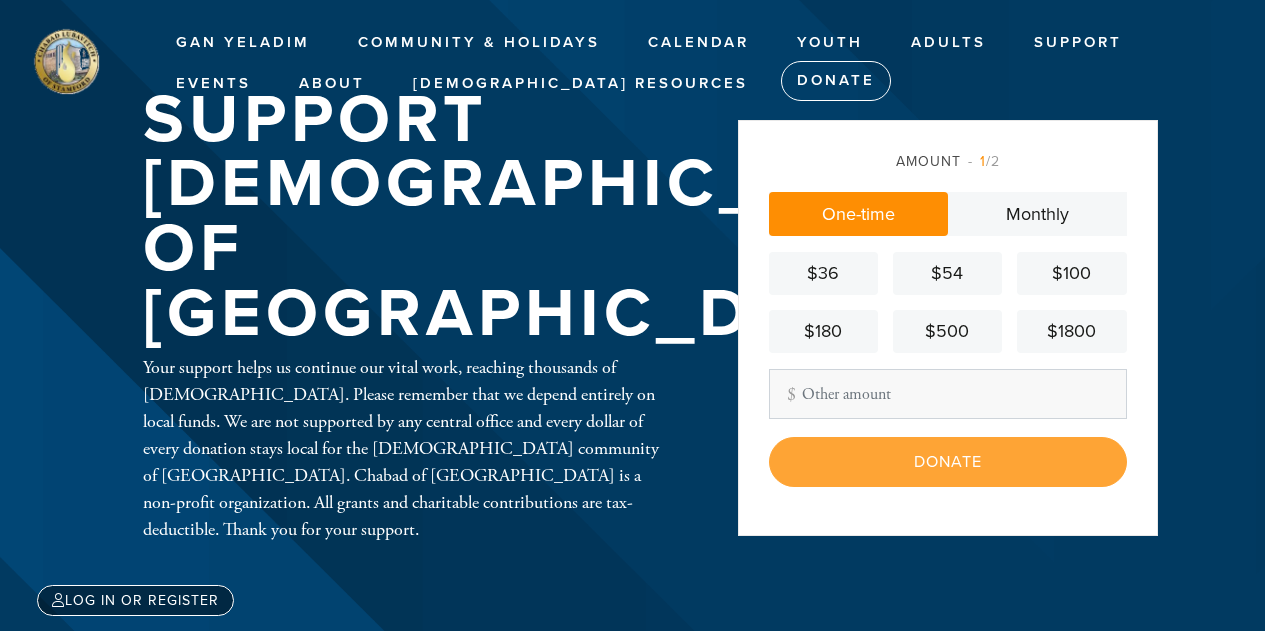 click on "$36" at bounding box center [823, 273] 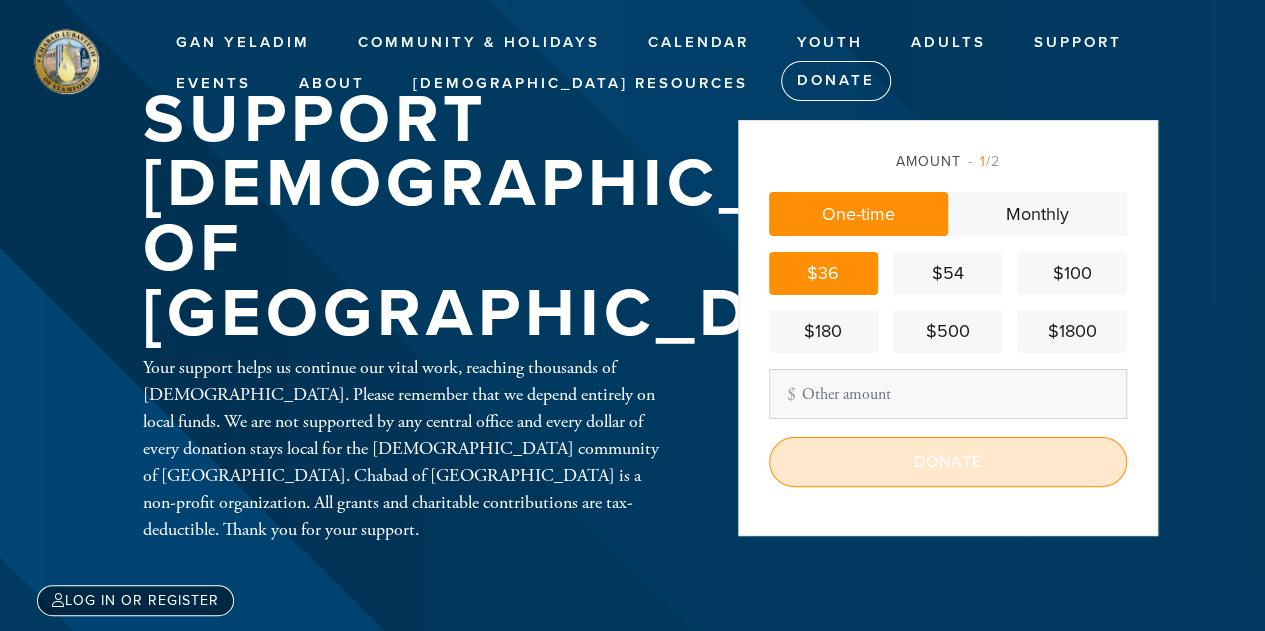 click on "Donate" at bounding box center [948, 462] 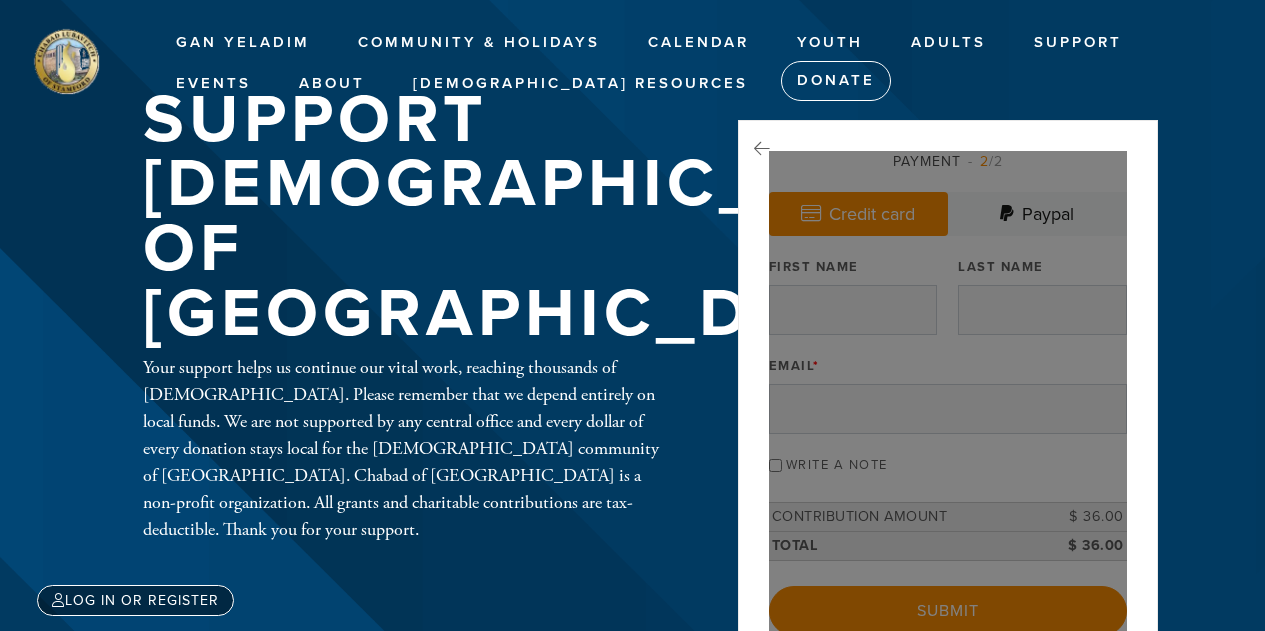scroll, scrollTop: 0, scrollLeft: 0, axis: both 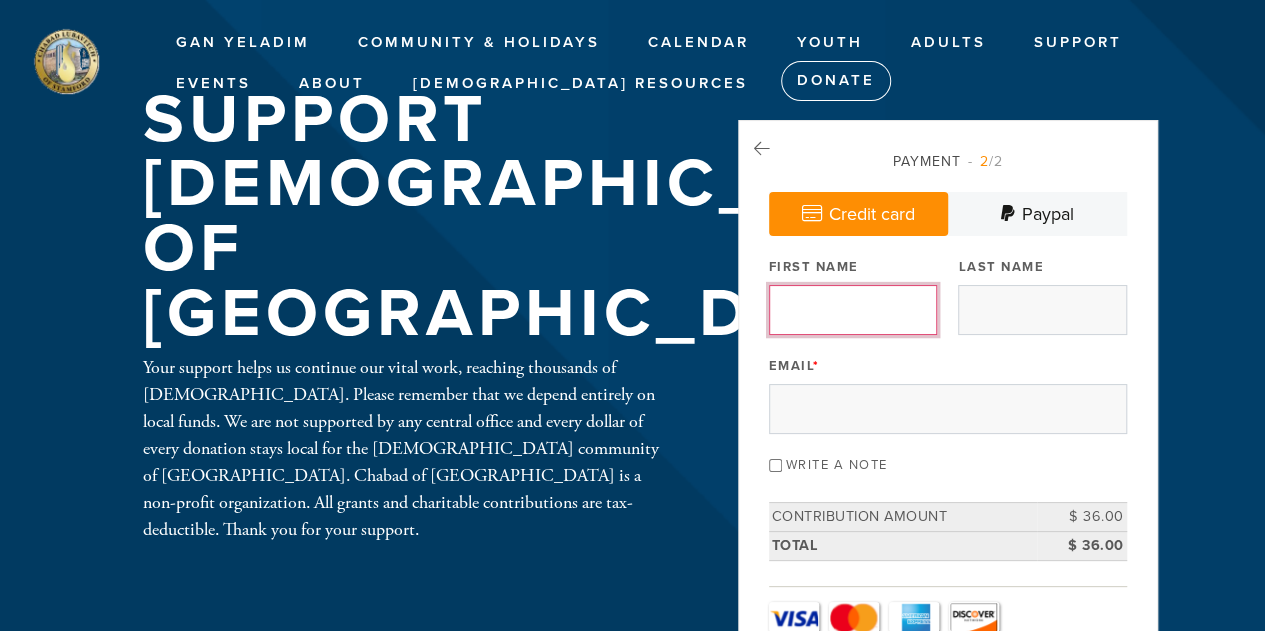 click on "First Name" at bounding box center (853, 310) 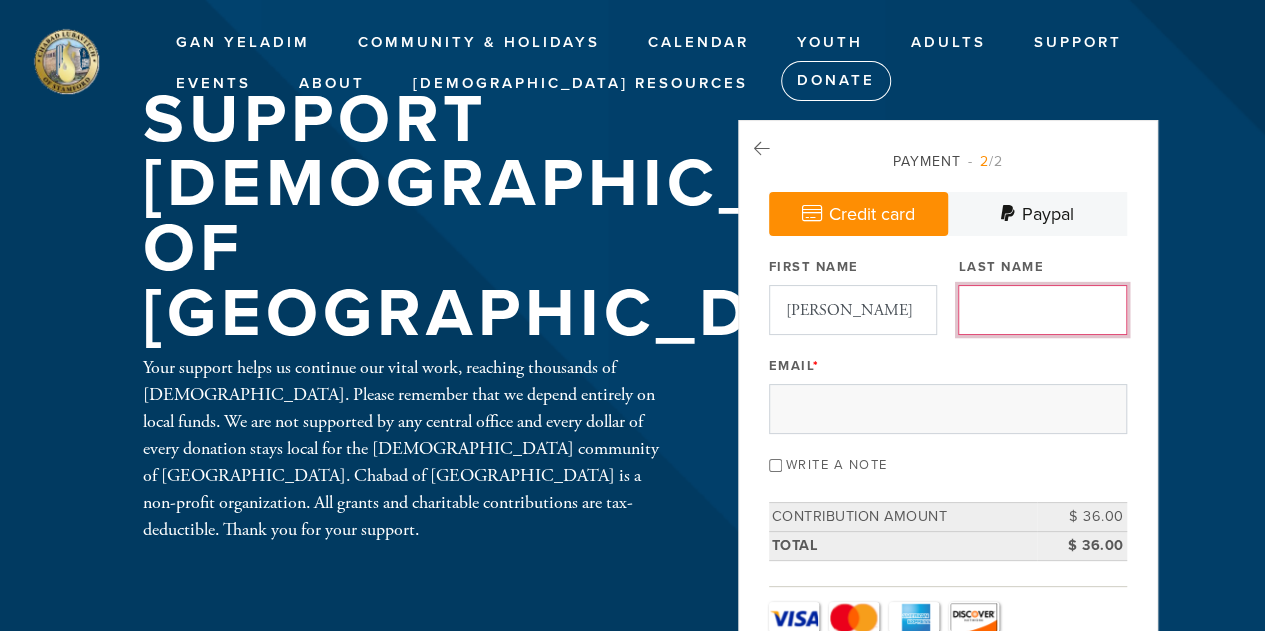 type on "[PERSON_NAME]" 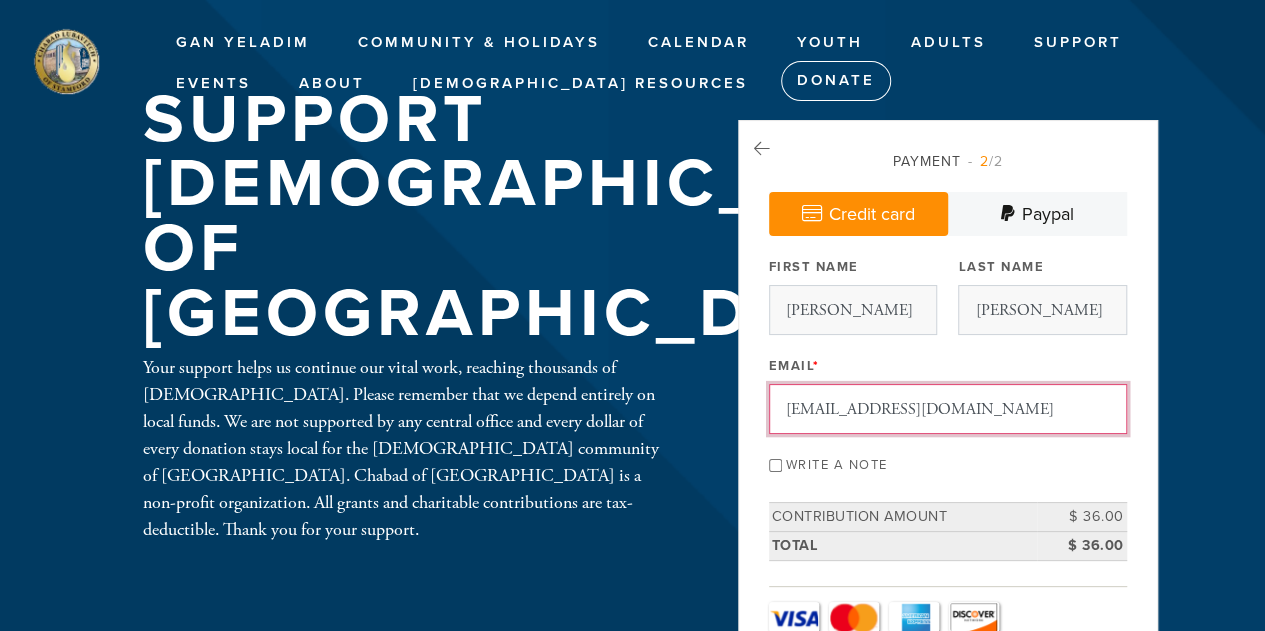 click on "[EMAIL_ADDRESS][DOMAIN_NAME]" at bounding box center (948, 409) 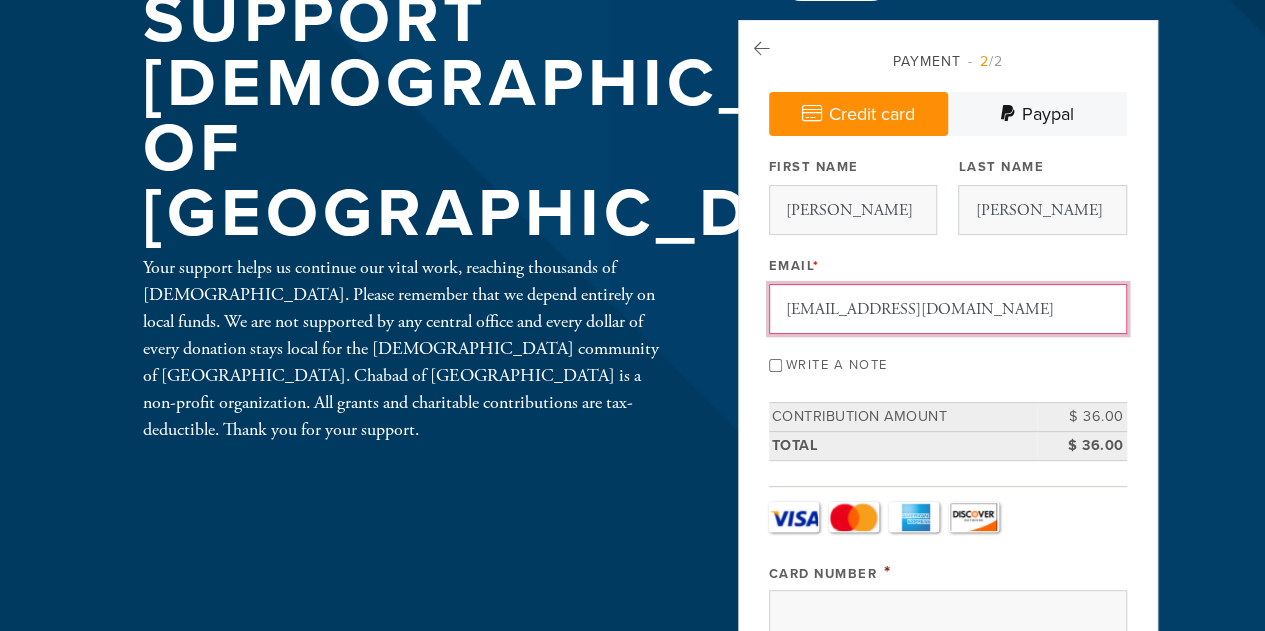 scroll, scrollTop: 99, scrollLeft: 0, axis: vertical 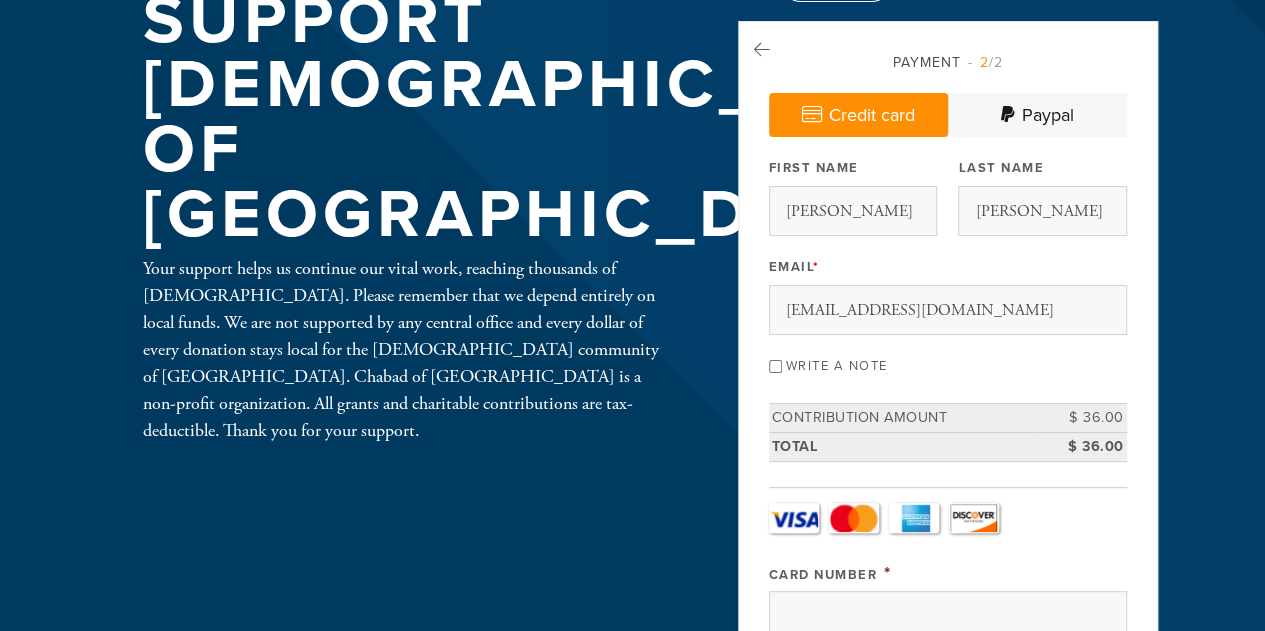 click on "Write a note" at bounding box center (775, 366) 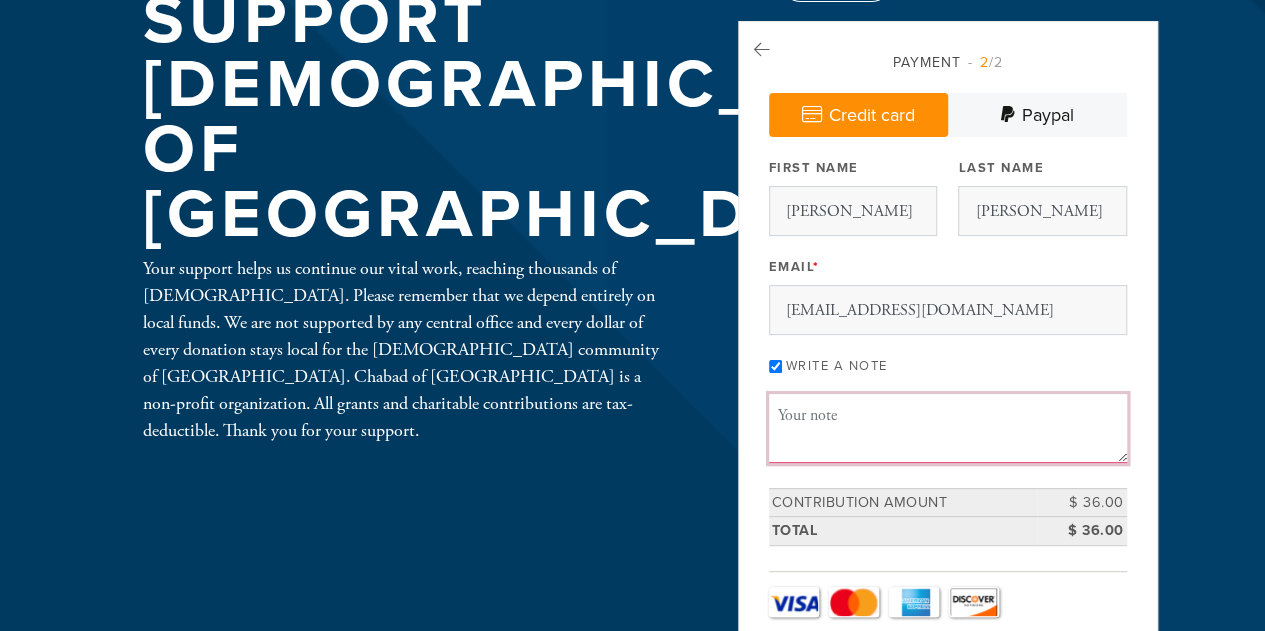 click on "Message or dedication" at bounding box center [948, 428] 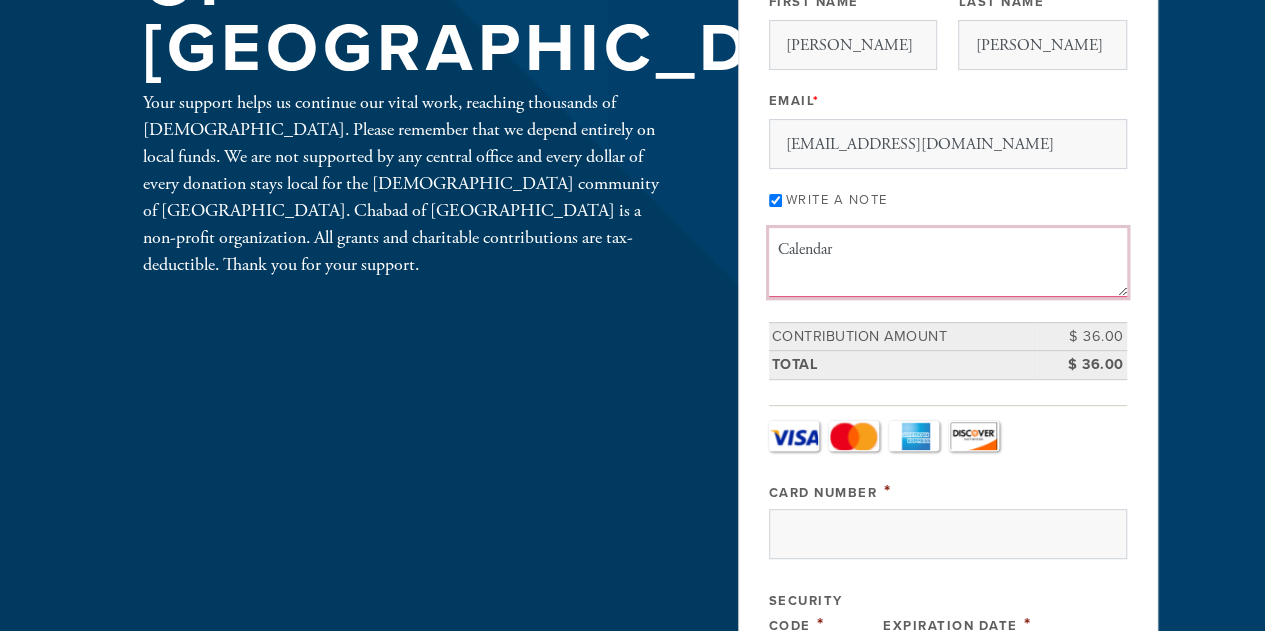scroll, scrollTop: 389, scrollLeft: 0, axis: vertical 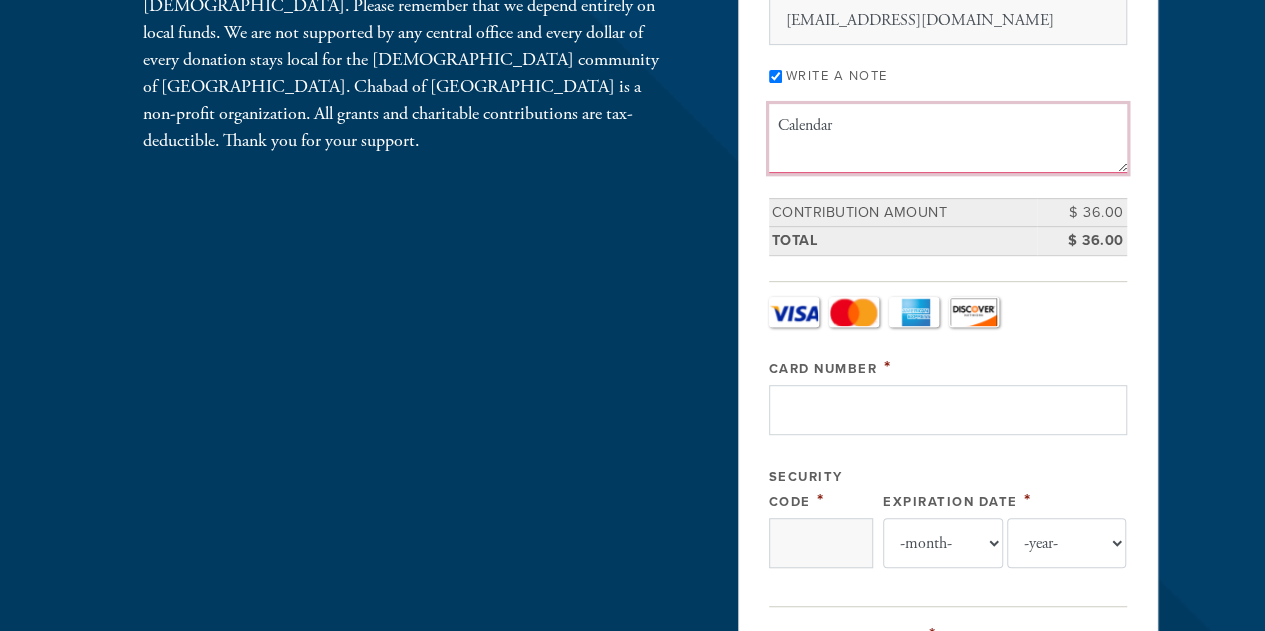 type on "Calendar" 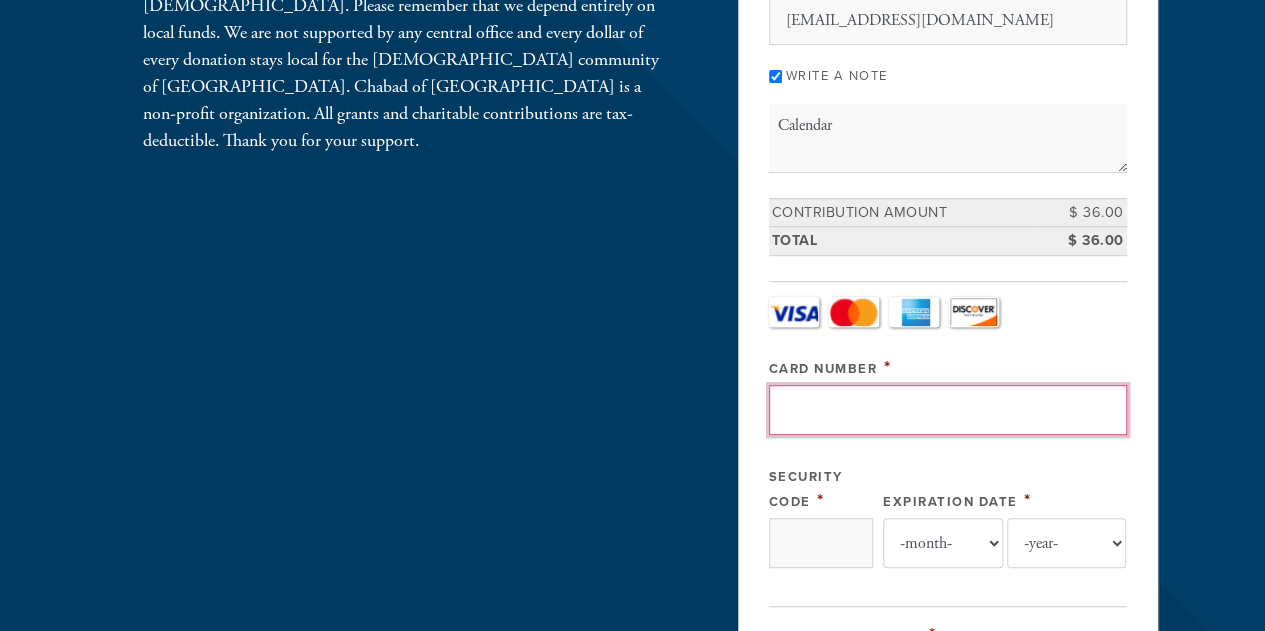 click on "Card Number" at bounding box center [948, 410] 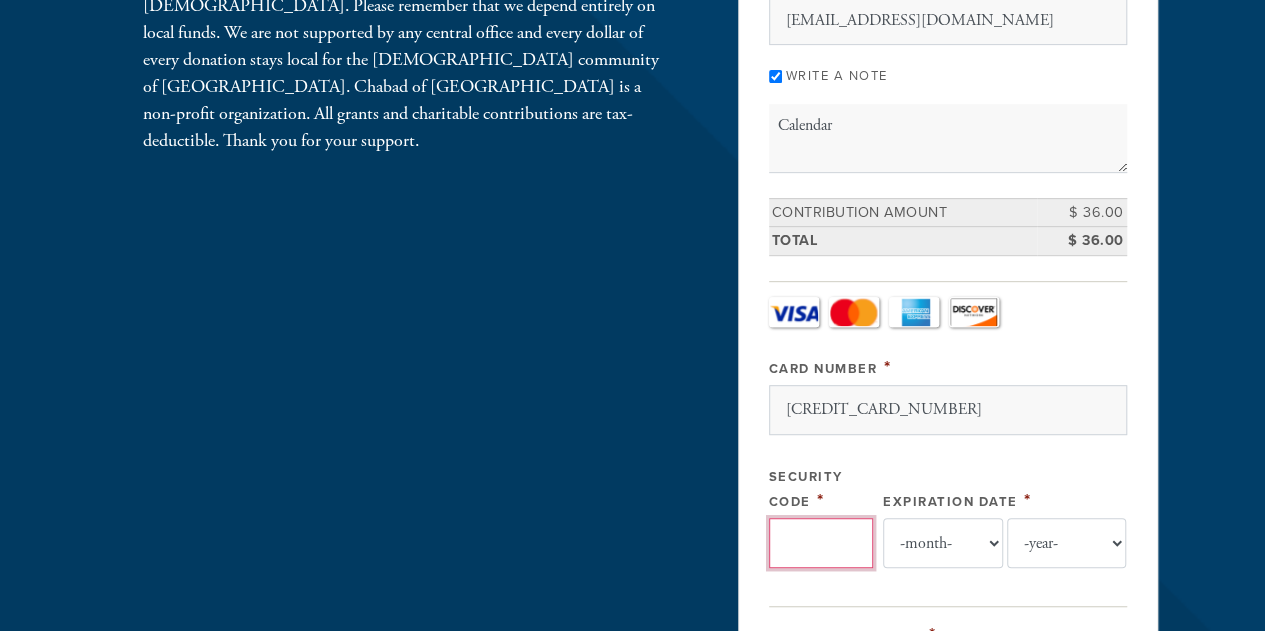 type on "389" 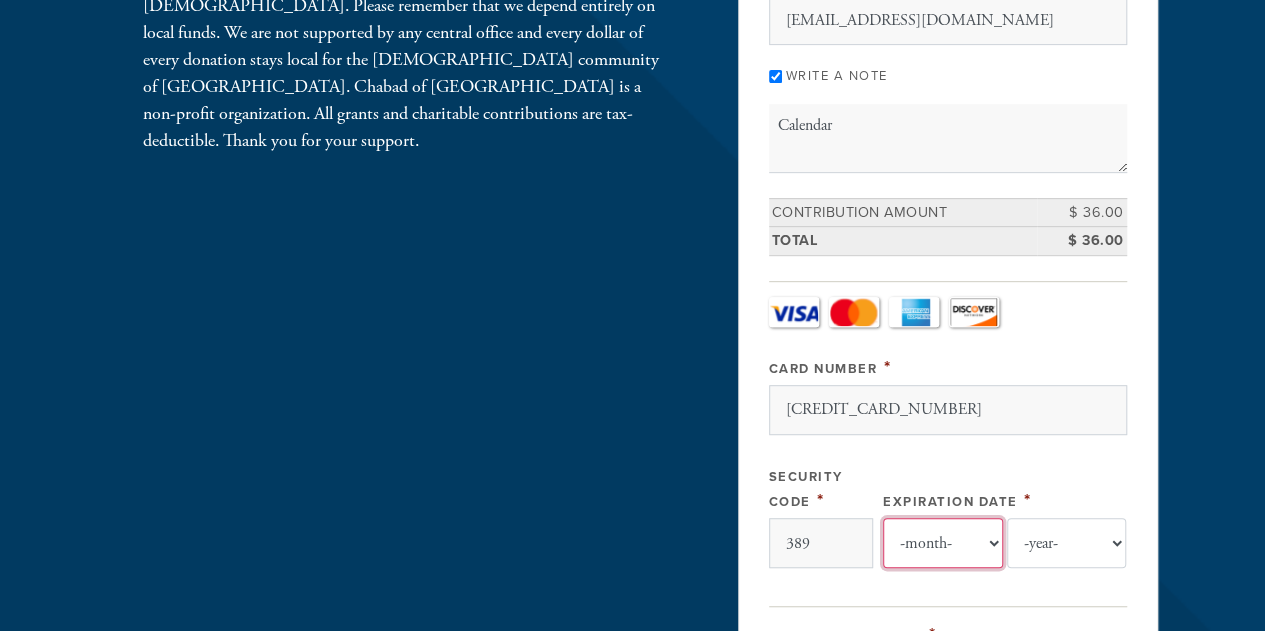 select on "9" 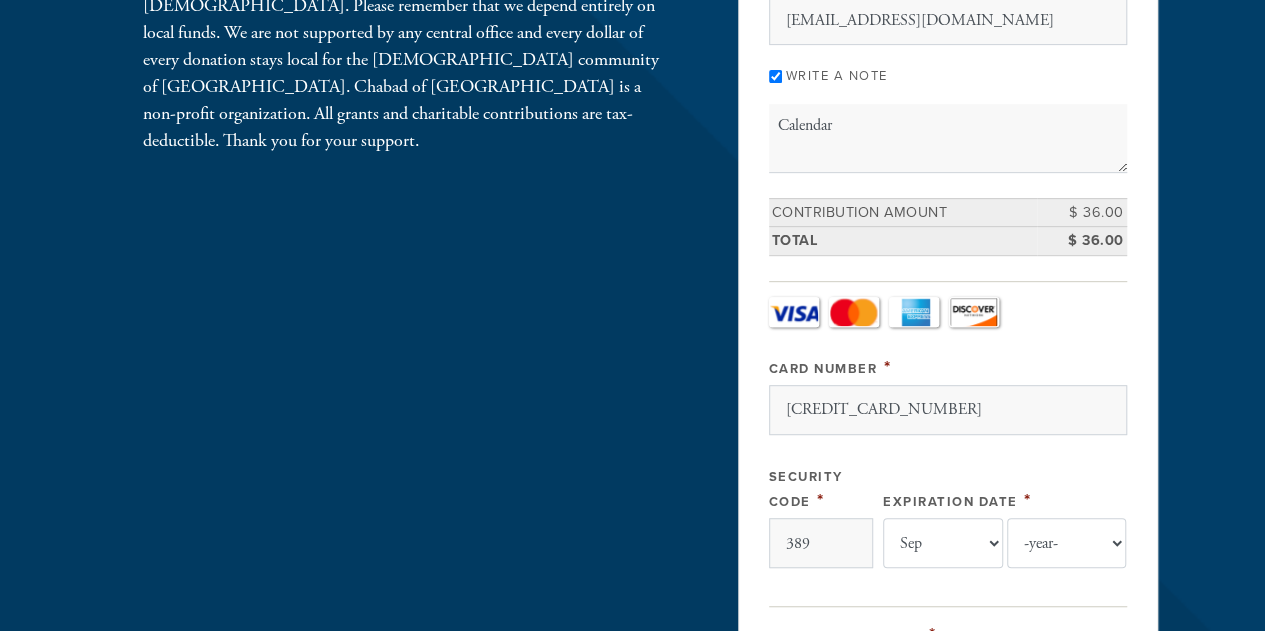 select on "2028" 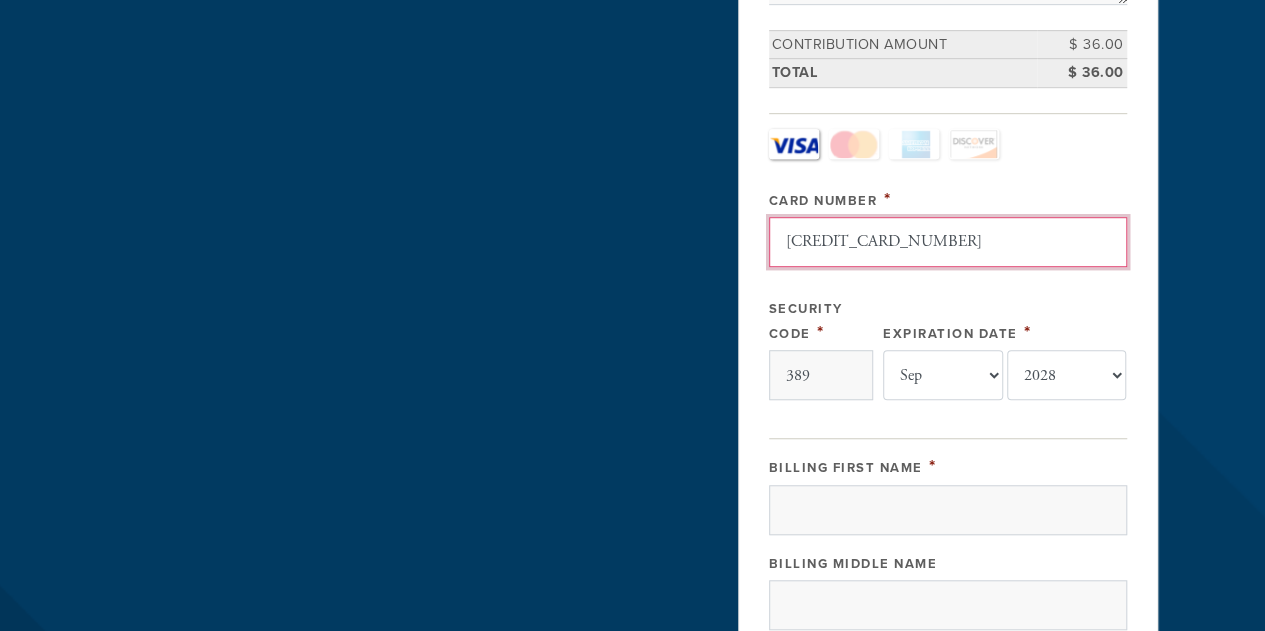 scroll, scrollTop: 579, scrollLeft: 0, axis: vertical 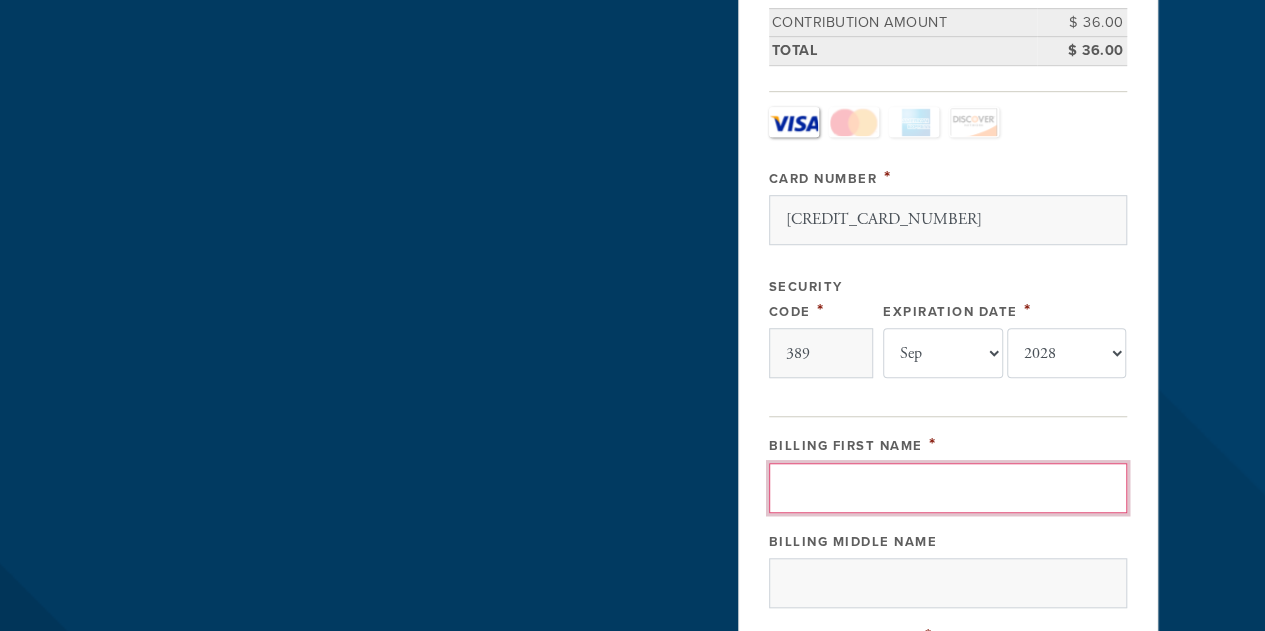 click on "Billing First Name" at bounding box center (948, 488) 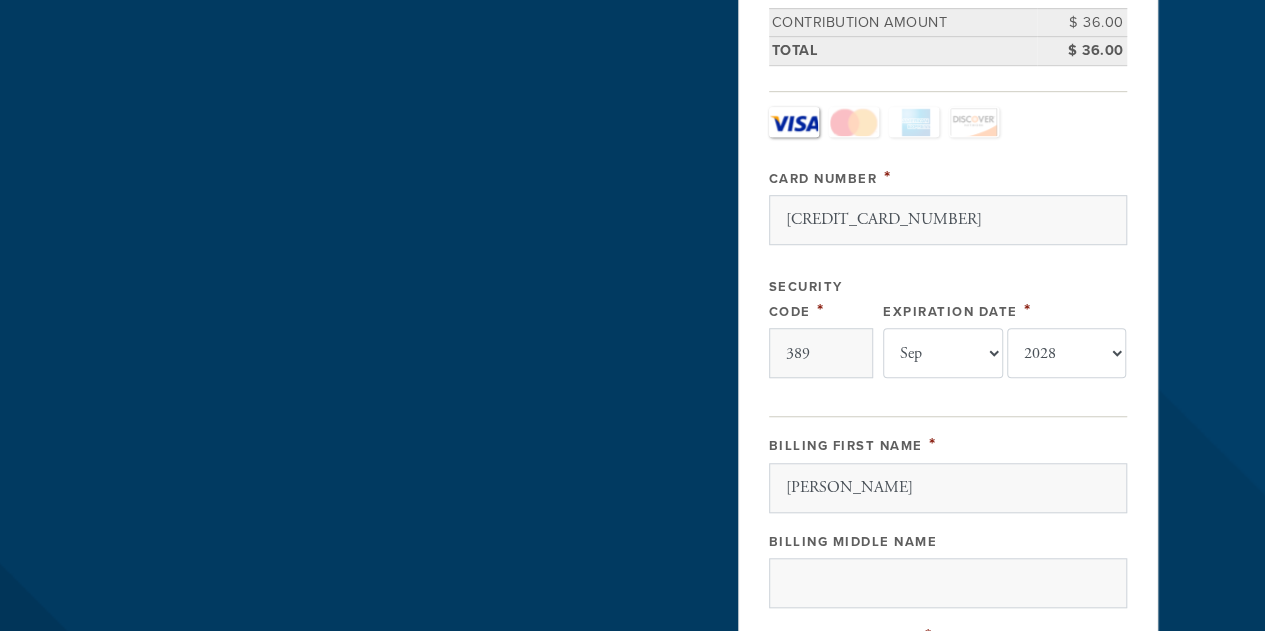 type on "[STREET_ADDRESS]" 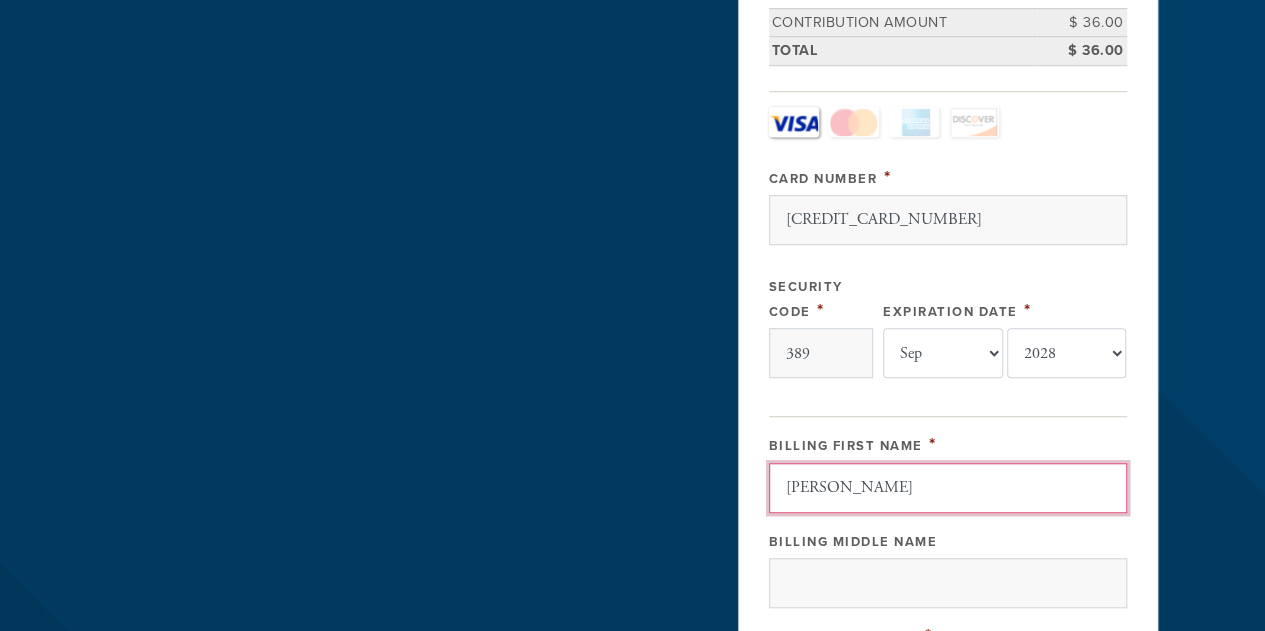 type 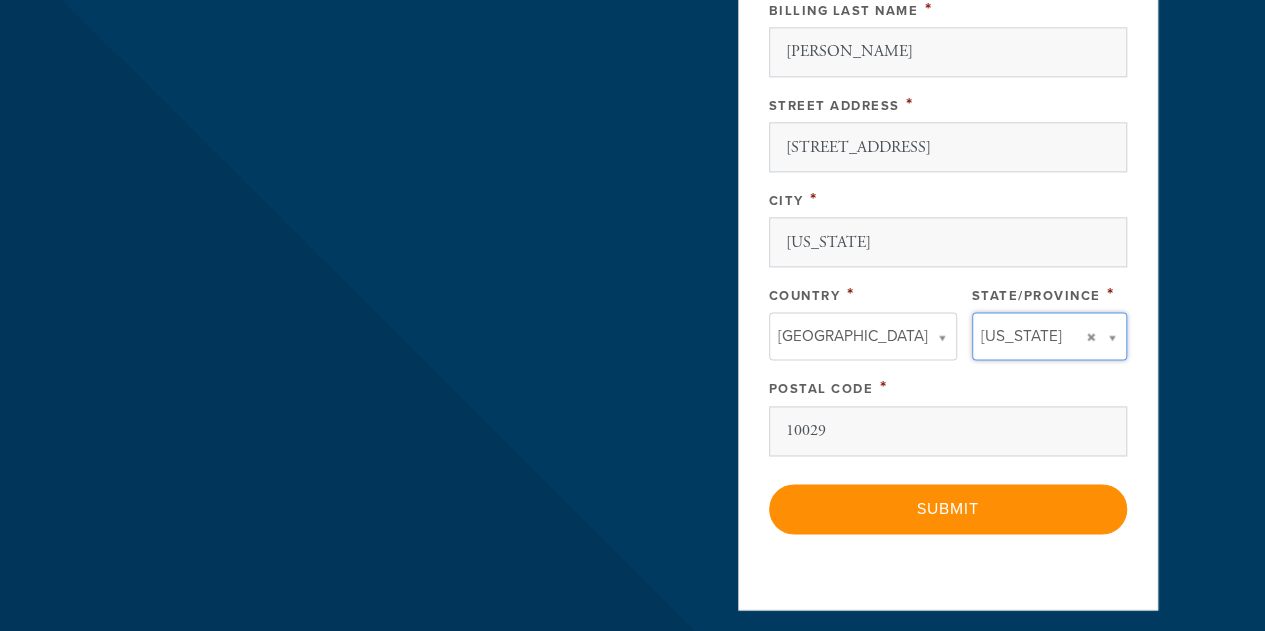 scroll, scrollTop: 1206, scrollLeft: 0, axis: vertical 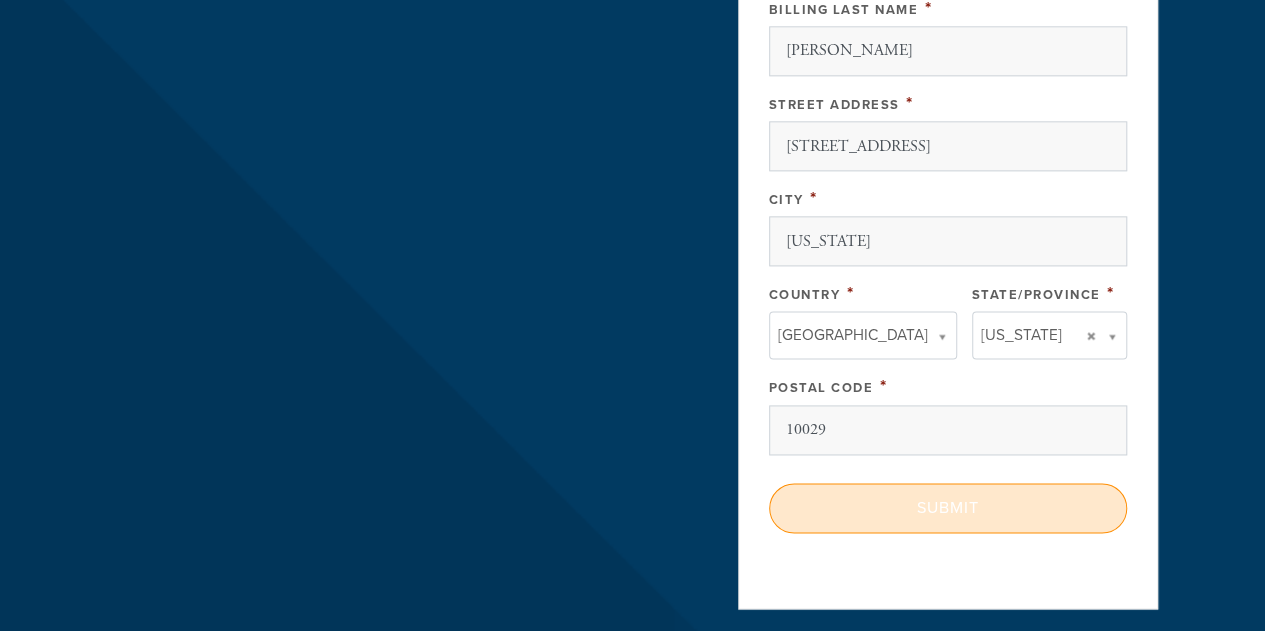 click on "Submit" at bounding box center (948, 508) 